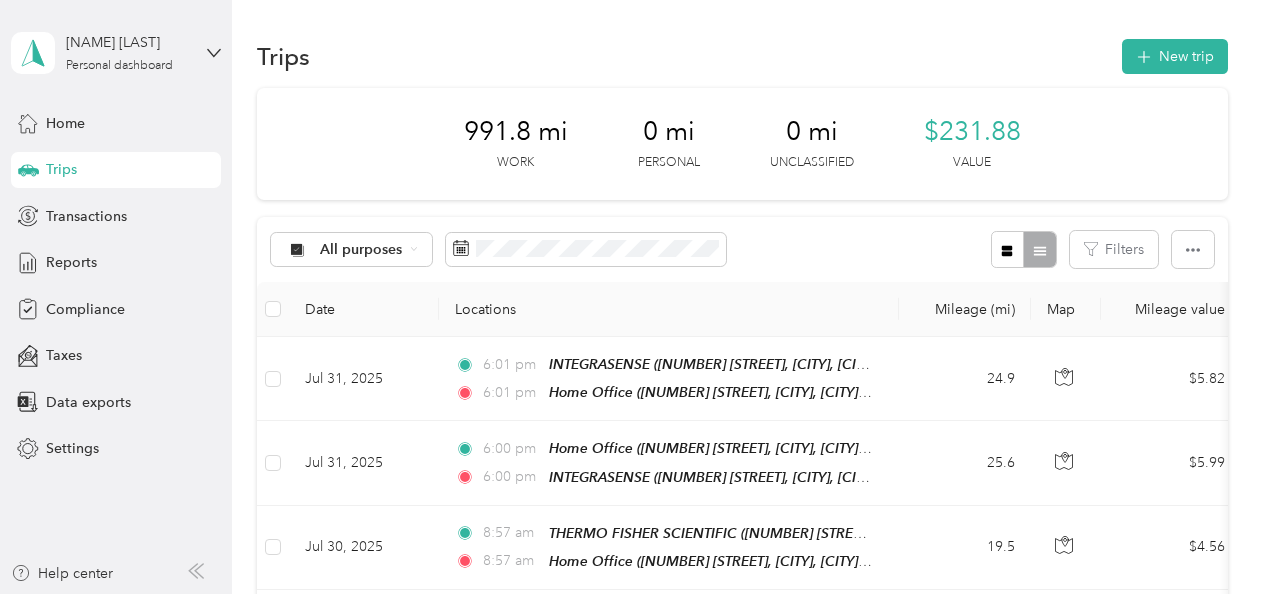 scroll, scrollTop: 0, scrollLeft: 0, axis: both 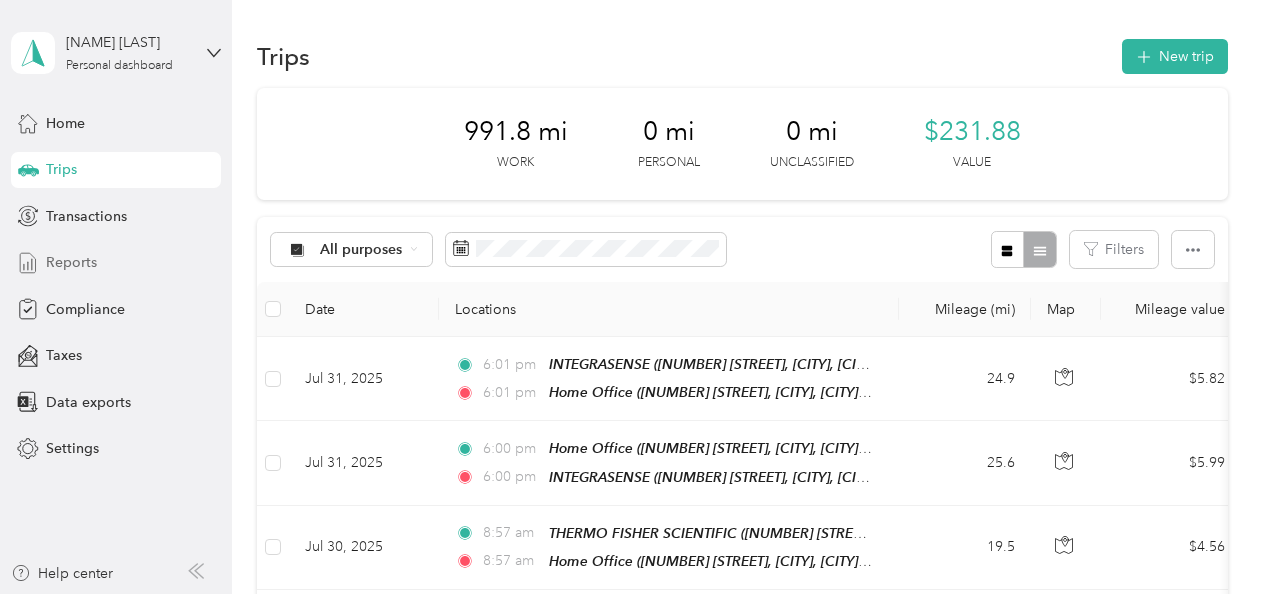 click on "Reports" at bounding box center (71, 262) 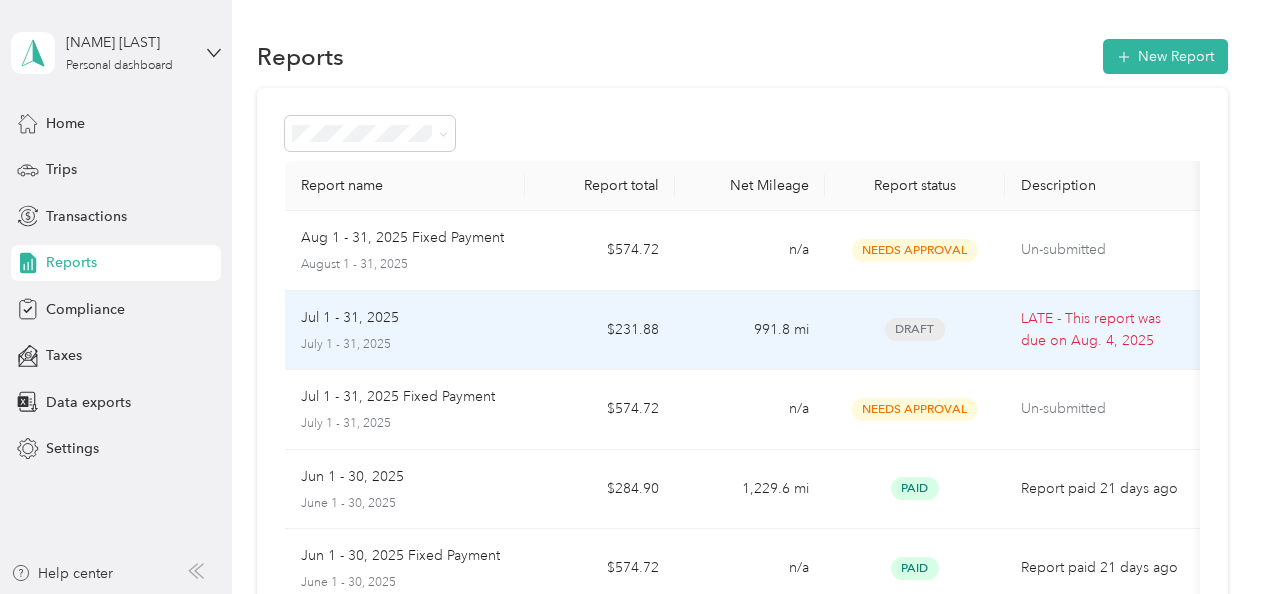 click on "Jul 1 - 31, 2025" at bounding box center (405, 318) 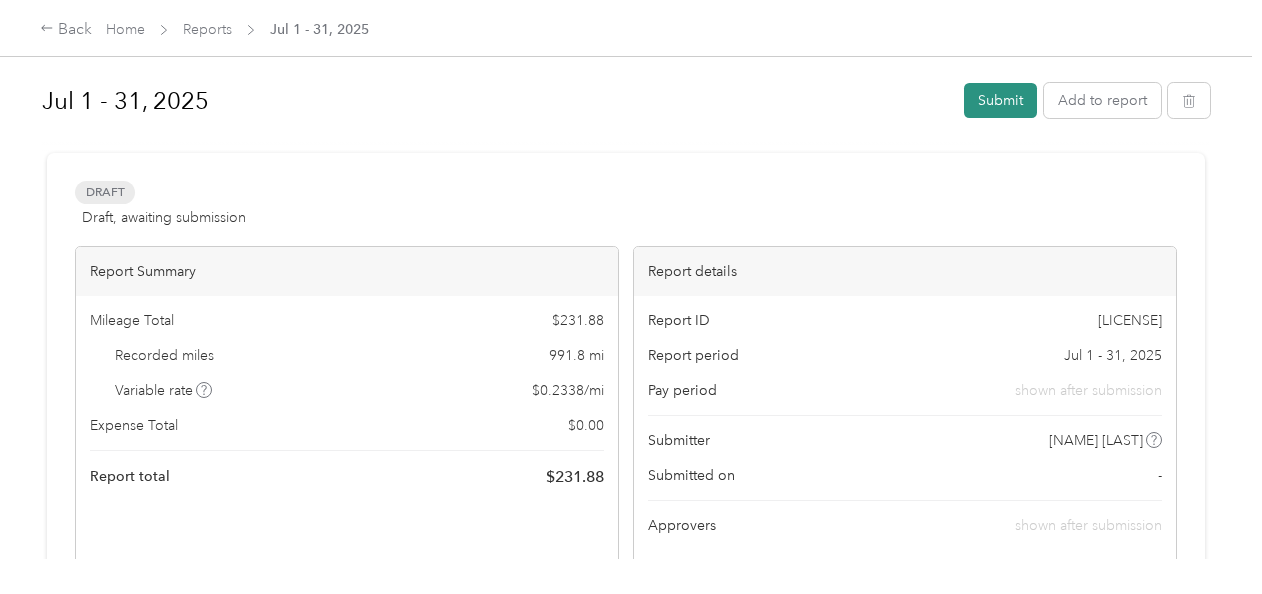click on "Submit" at bounding box center [1000, 100] 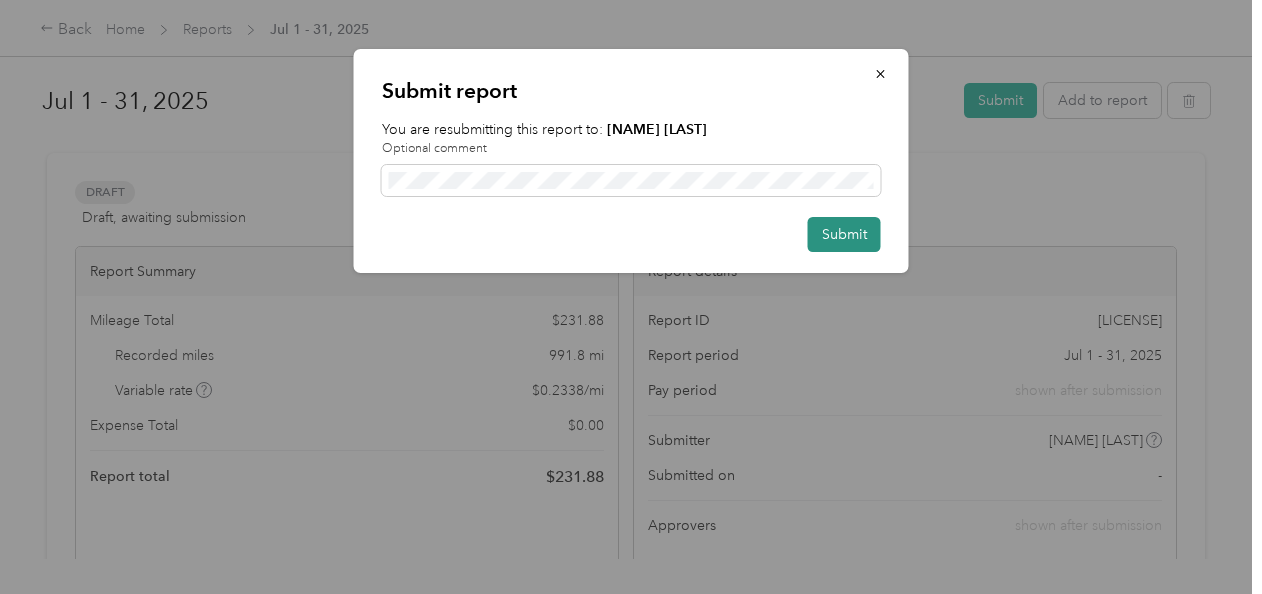 click on "Submit" at bounding box center [844, 234] 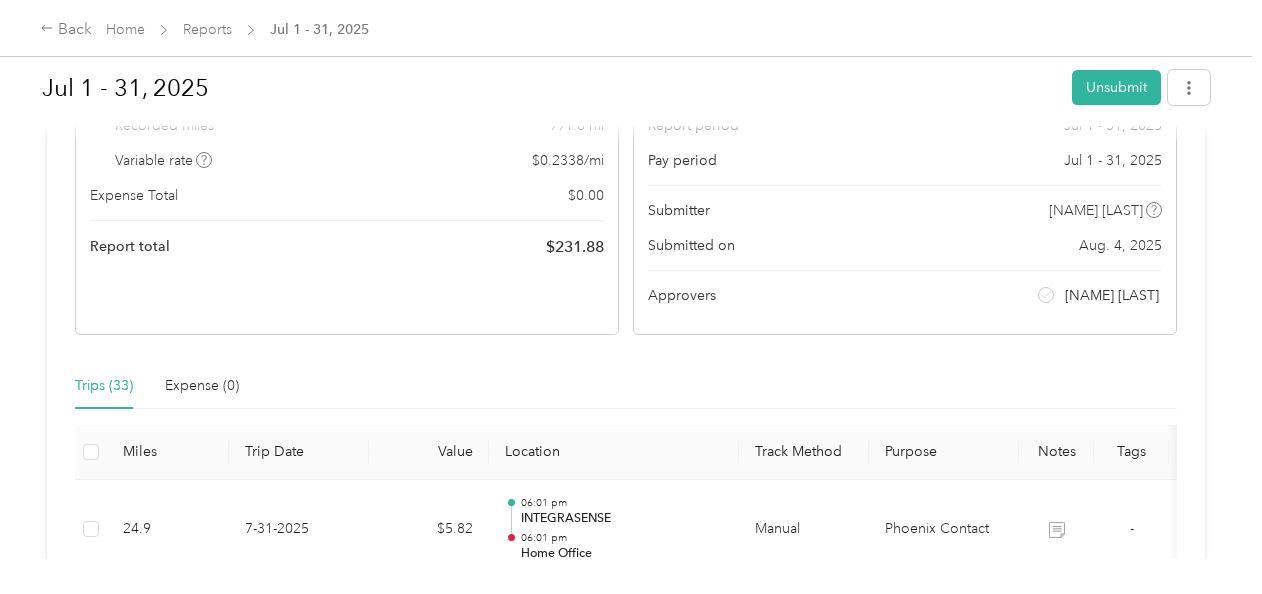 scroll, scrollTop: 0, scrollLeft: 0, axis: both 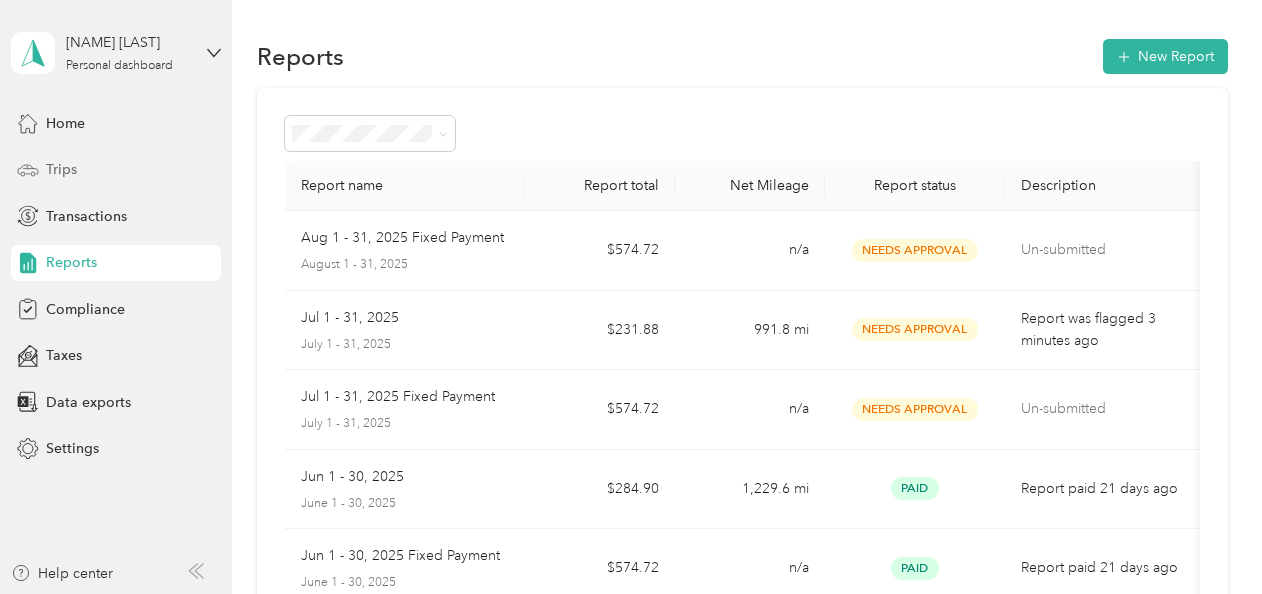 click on "Trips" at bounding box center [61, 169] 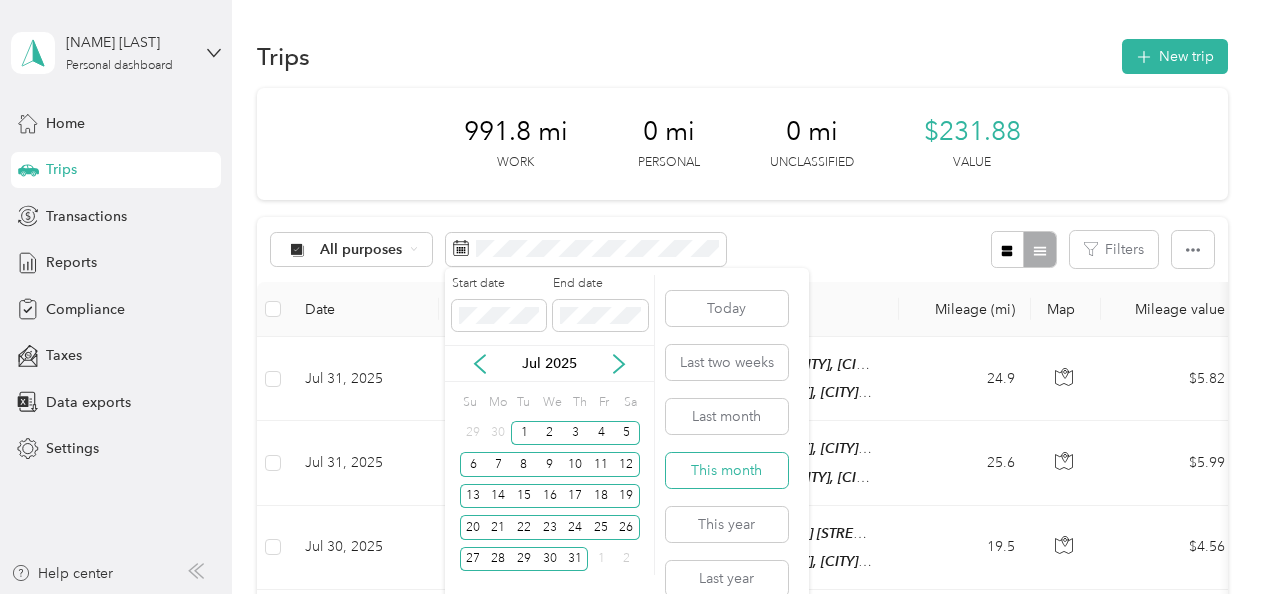 click on "This month" at bounding box center [727, 470] 